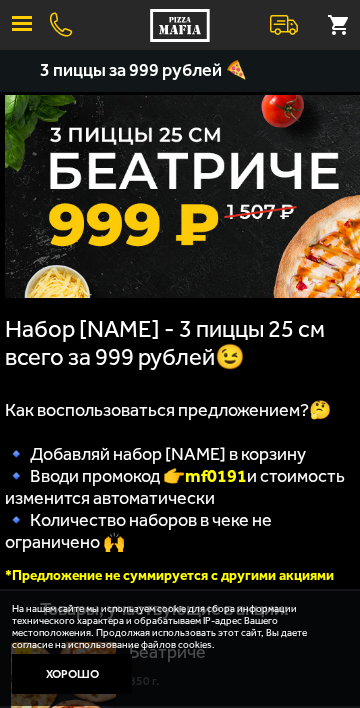scroll, scrollTop: 0, scrollLeft: 0, axis: both 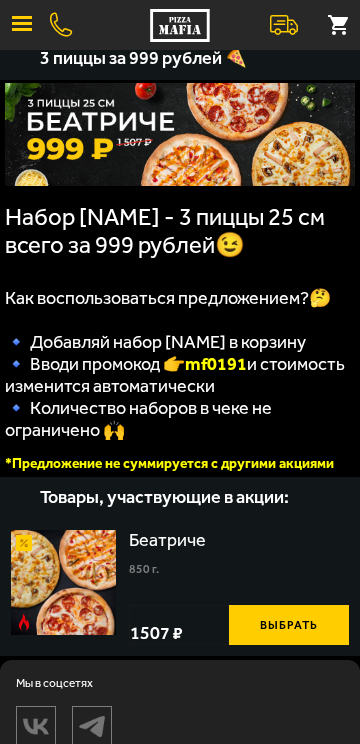 click on "1507   ₽" at bounding box center [179, 625] 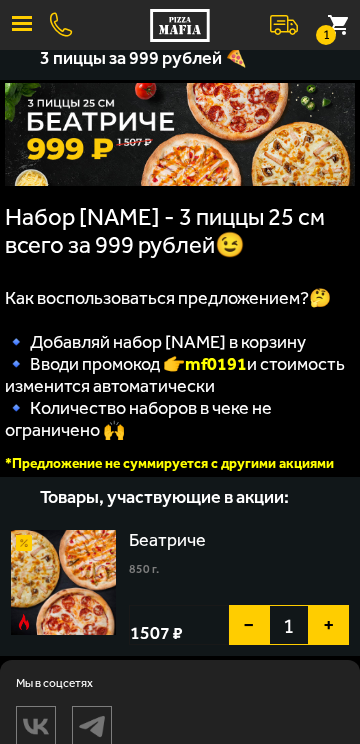 click at bounding box center [63, 582] 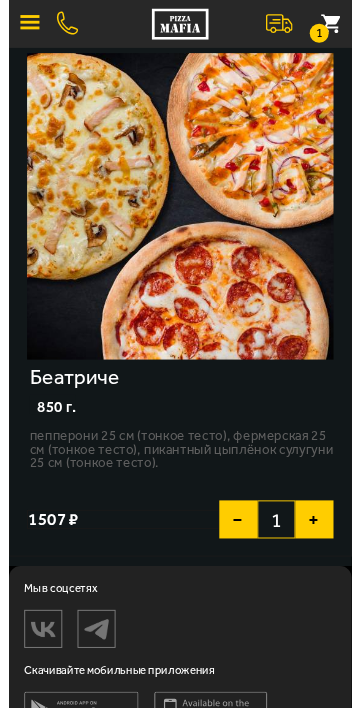 scroll, scrollTop: 0, scrollLeft: 0, axis: both 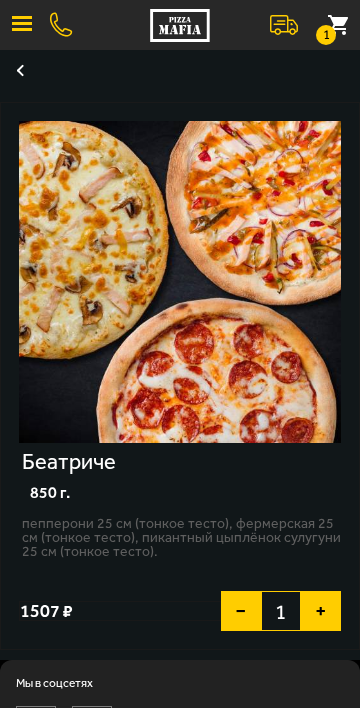 click at bounding box center (20, 70) 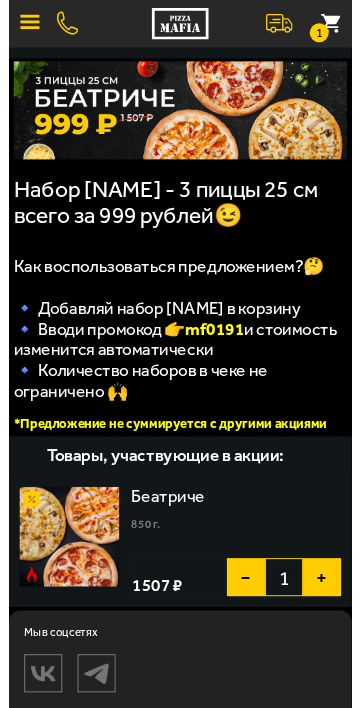 scroll, scrollTop: 0, scrollLeft: 0, axis: both 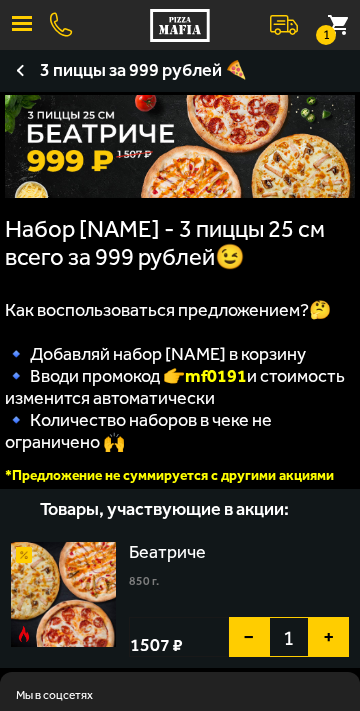 click at bounding box center [22, 25] 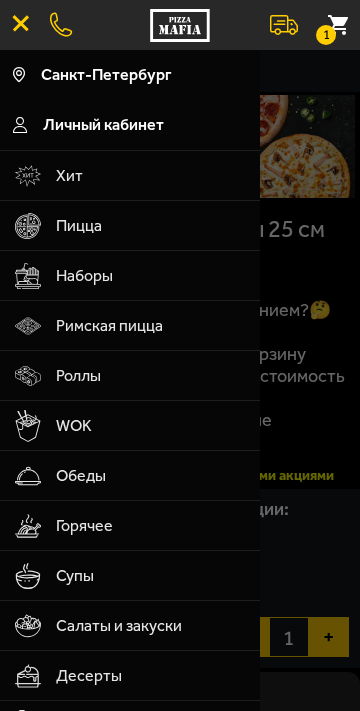 type 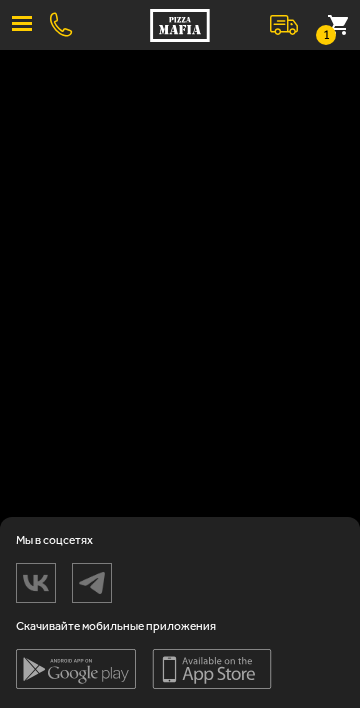 click at bounding box center [22, 25] 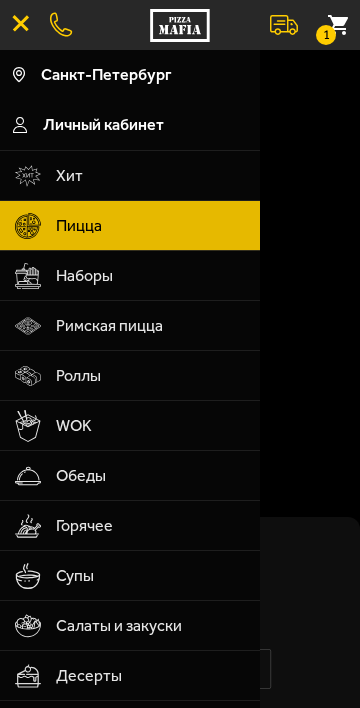 click on "Наборы" at bounding box center (151, 276) 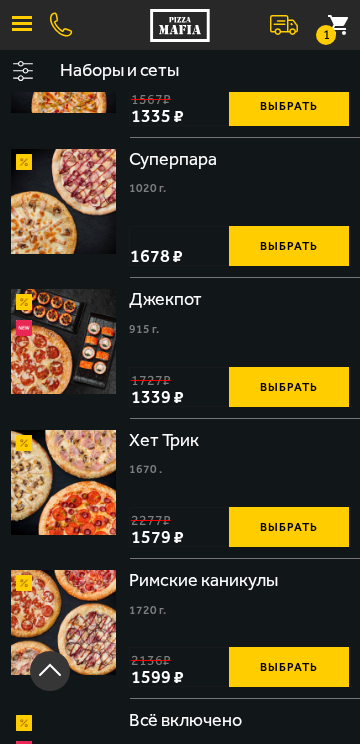 scroll, scrollTop: 1639, scrollLeft: 0, axis: vertical 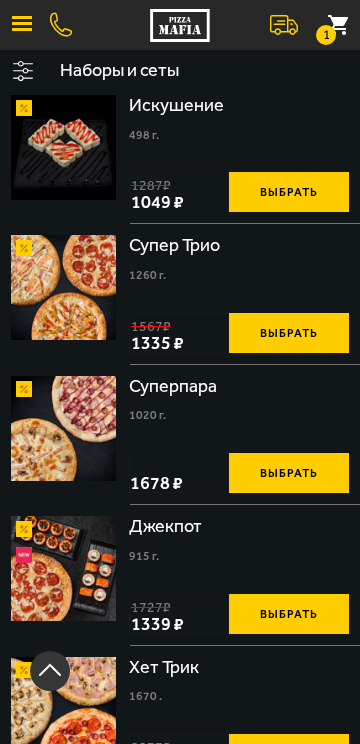 click on "1727  ₽ 1339   ₽" at bounding box center (179, 614) 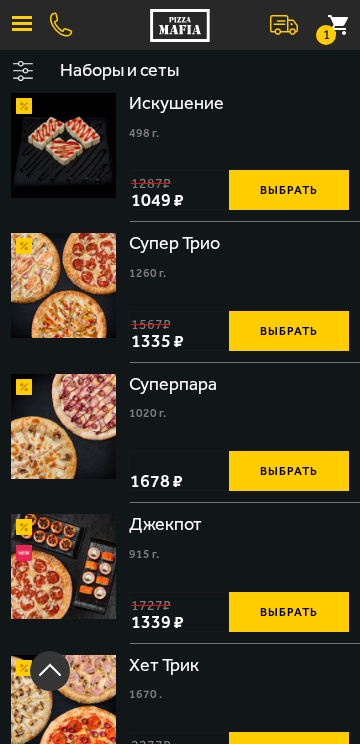 scroll, scrollTop: 1646, scrollLeft: 0, axis: vertical 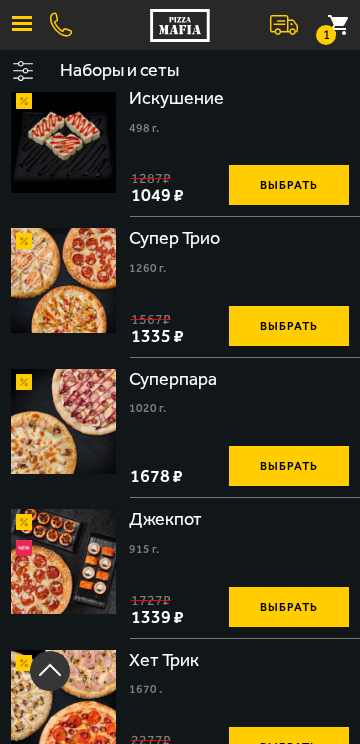 click on "1727  ₽ 1339   ₽" at bounding box center (179, 607) 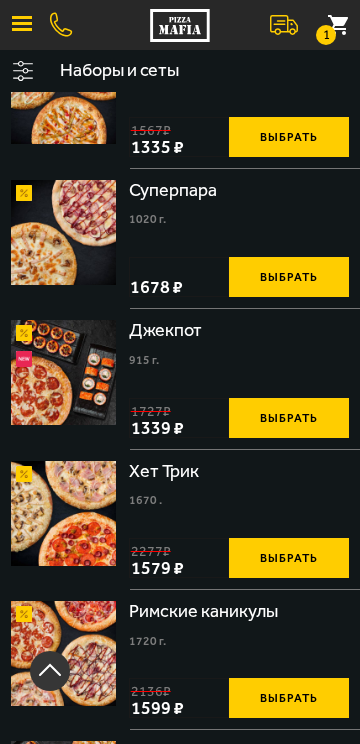 scroll, scrollTop: 1834, scrollLeft: 0, axis: vertical 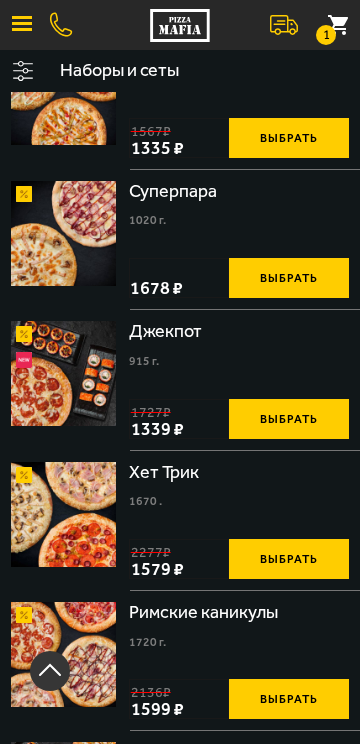 click on "Выбрать" at bounding box center [289, 559] 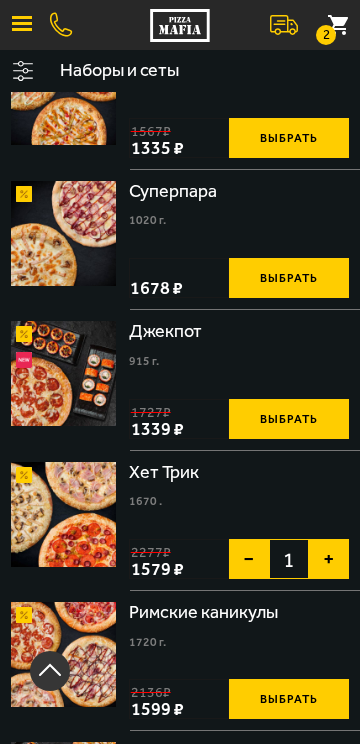 click on "Хет Трик" at bounding box center (166, 473) 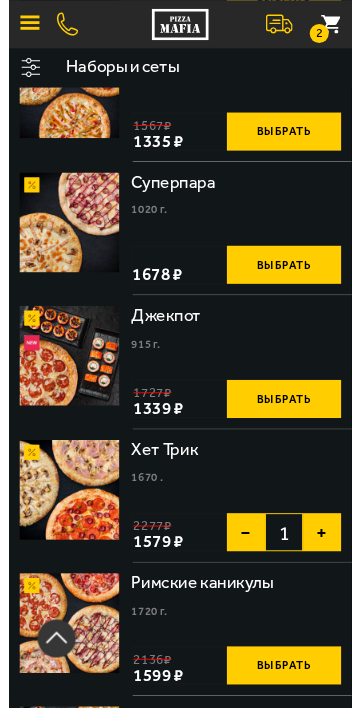 scroll, scrollTop: 0, scrollLeft: 0, axis: both 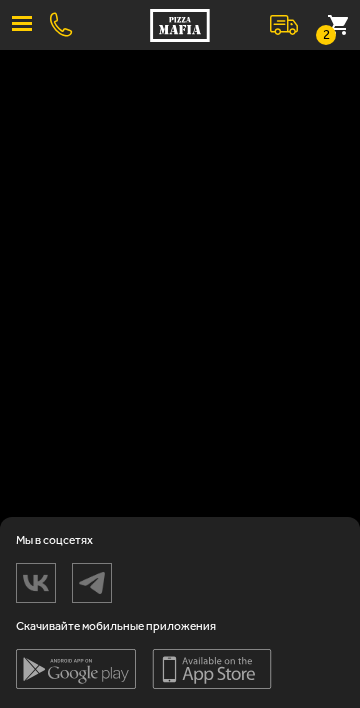 click on "Подписаться О нас Отзывы Франшиза Вакансии Мы в соцсетях Скачивайте мобильные приложения" at bounding box center (180, 379) 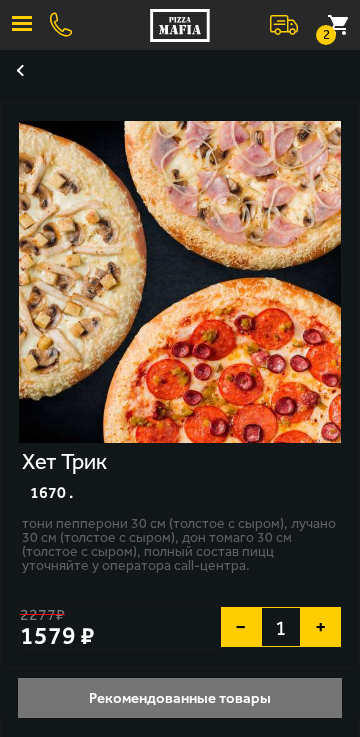 click at bounding box center (180, 282) 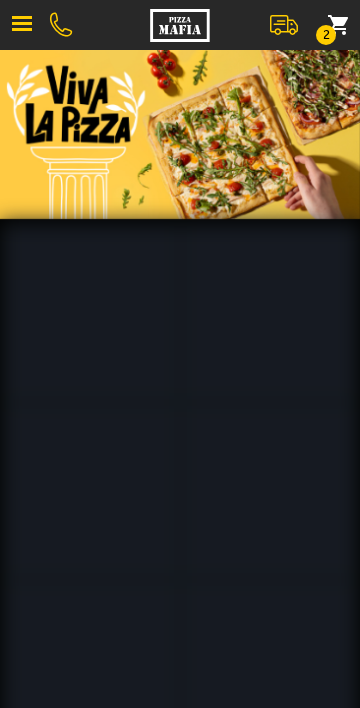 scroll, scrollTop: 0, scrollLeft: 0, axis: both 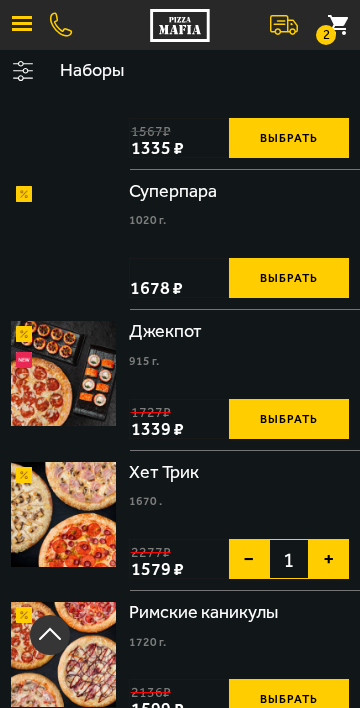 click on "Римские каникулы 1720 г . Мафия 25 см (толстое с сыром), Чикен Барбекю 25 см (толстое с сыром), Прошутто Фунги 25 см (толстое с сыром), Пепперони 25 см (толстое с сыром). Выбрать 2136 ₽ 1599 ₽" at bounding box center (239, 660) 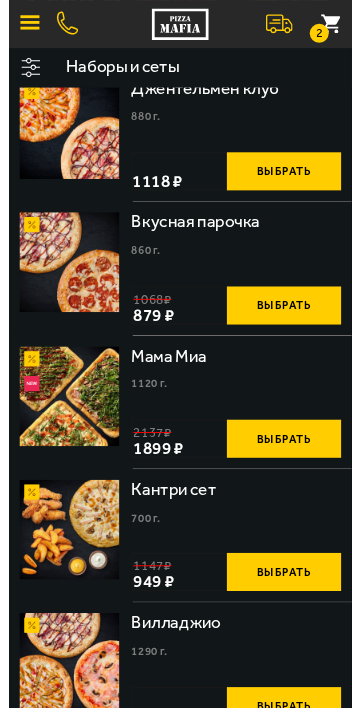 scroll, scrollTop: 0, scrollLeft: 0, axis: both 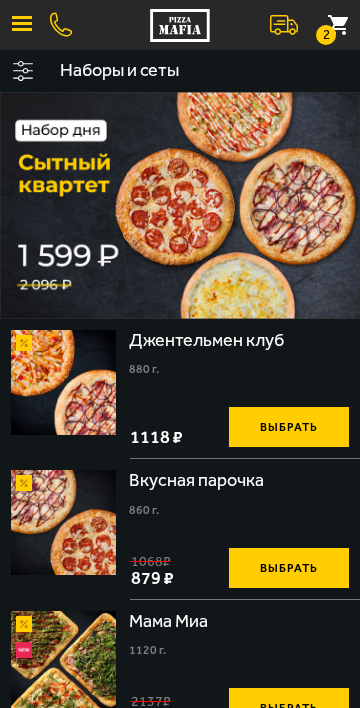 click at bounding box center [180, 205] 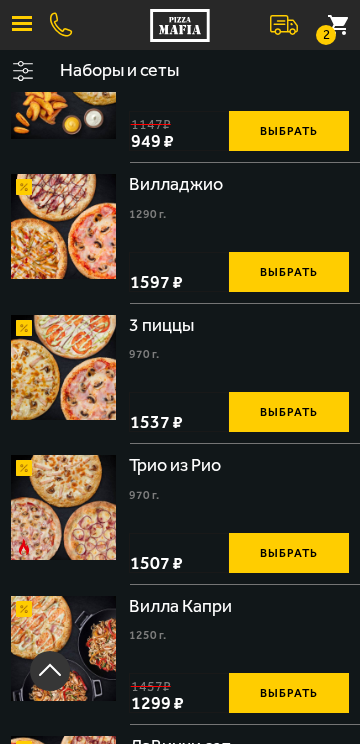 scroll, scrollTop: 767, scrollLeft: 0, axis: vertical 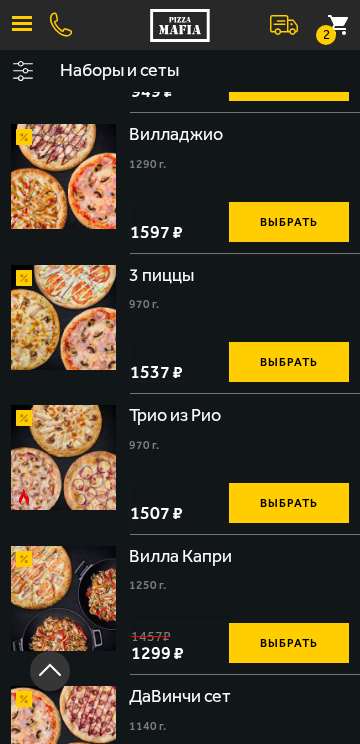 click on "Выбрать" at bounding box center [289, 362] 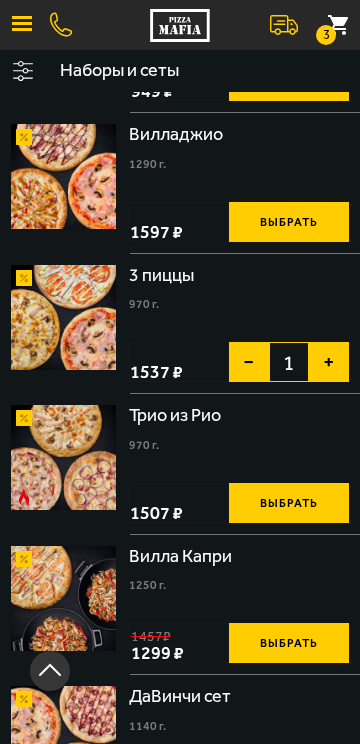 click on "+" at bounding box center (329, 362) 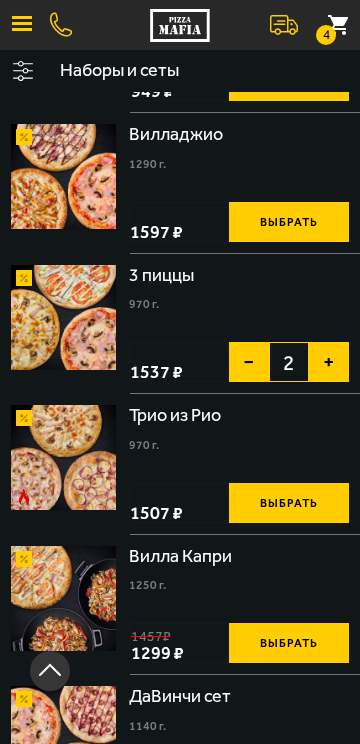 click on "−" at bounding box center [249, 362] 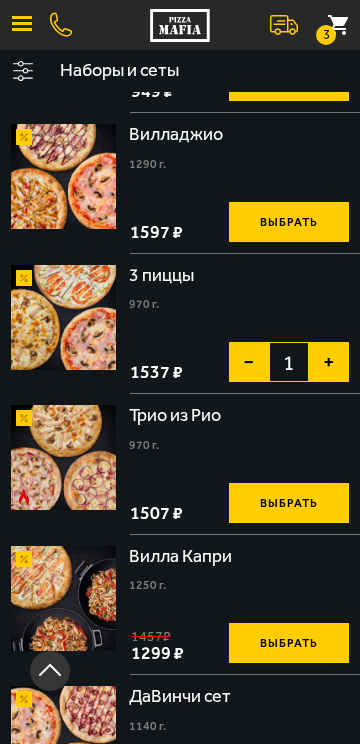 scroll, scrollTop: 775, scrollLeft: 0, axis: vertical 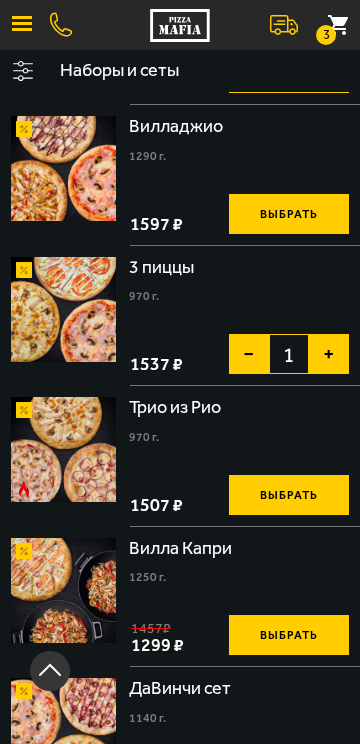 click on "−" at bounding box center (249, 354) 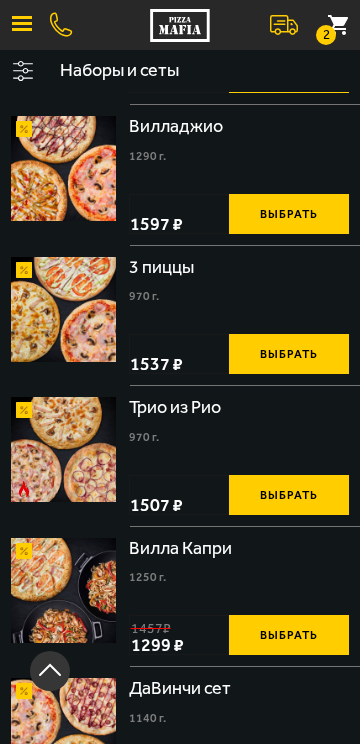 type 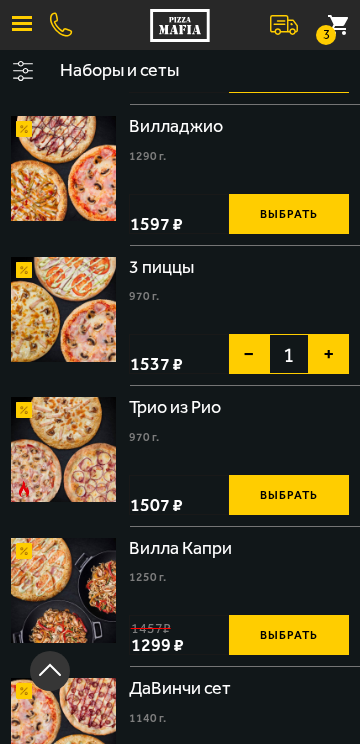 click on "Трио из Рио 970   г . Прошутто Фунги 25 см (тонкое тесто), Карбонара 25 см (тонкое тесто), Пикантный цыплёнок сулугуни 25 см (толстое с сыром). Выбрать 1507   ₽" at bounding box center [180, 455] 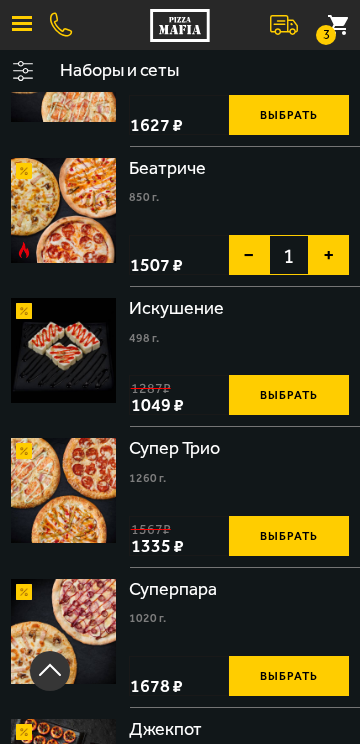 scroll, scrollTop: 1437, scrollLeft: 0, axis: vertical 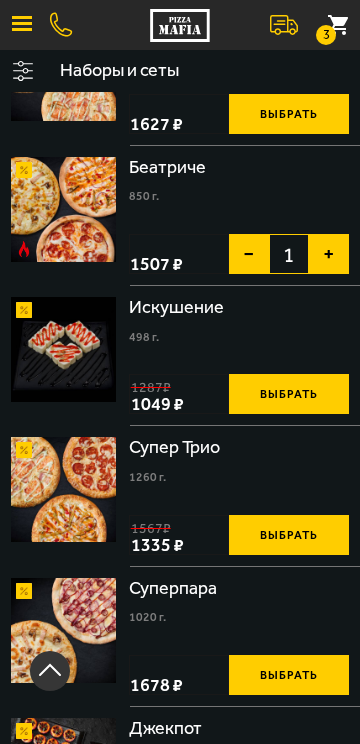 click on "Суперпара" at bounding box center [175, 589] 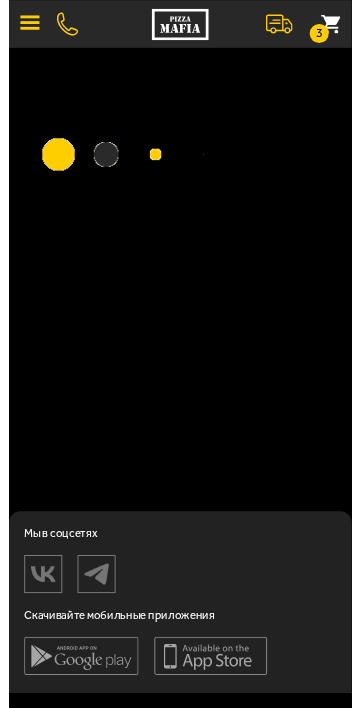 scroll, scrollTop: 0, scrollLeft: 0, axis: both 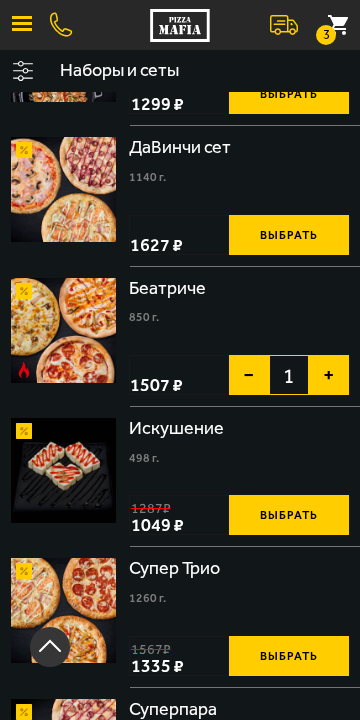 click on "Искушение 498   г ." at bounding box center [239, 444] 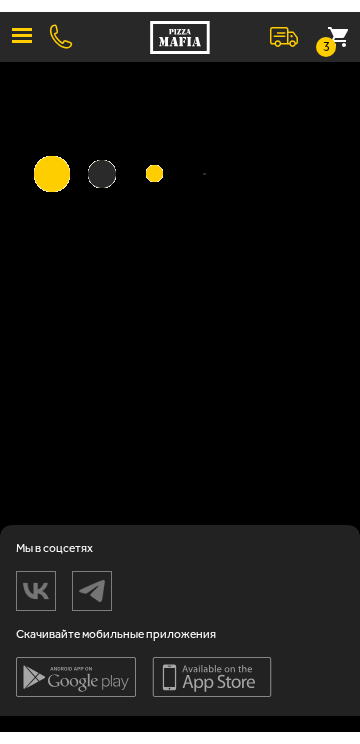 scroll, scrollTop: 0, scrollLeft: 0, axis: both 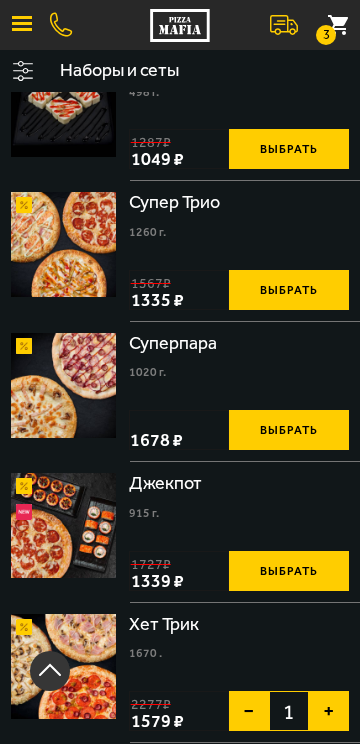 click on "Выбрать" at bounding box center (289, 571) 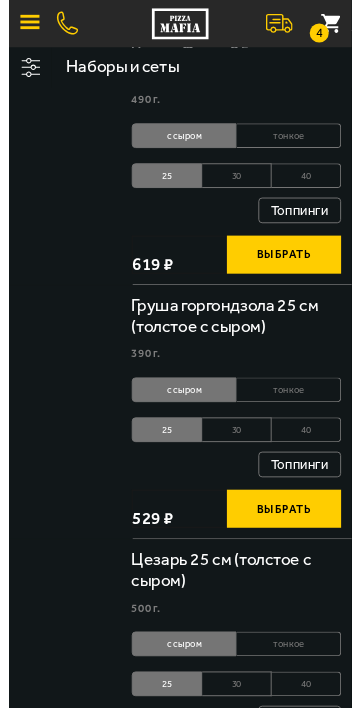 scroll, scrollTop: 0, scrollLeft: 0, axis: both 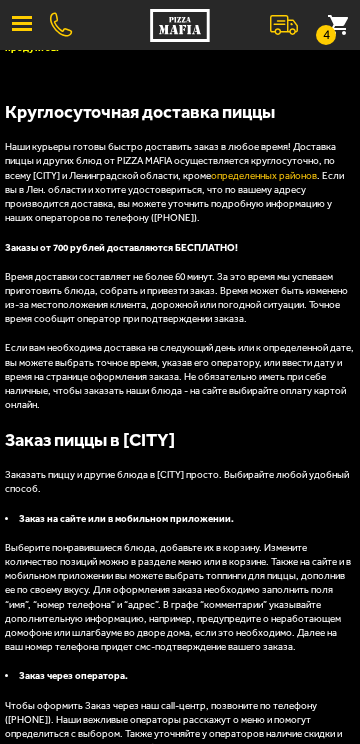 click on "Выбирайте понравившиеся блюда, добавляйте их в корзину. Изменить количество позиций можно в разделе меню или в корзине. Также на сайте и в мобильном приложении вы можете выбрать топпинги для пиццы, дополнив ее по своему вкусу. Для оформления заказа необходимо заполнить поля “имя”, “номер телефона” и “адрес”. В графе “комментарии” указывайте дополнительную информацию, например, предупредите о неработающем домофоне или шлагбауме во дворе дома, если это необходимо. Далее на ваш номер телефона придет смс-подтверждение вашего заказа." at bounding box center [180, 598] 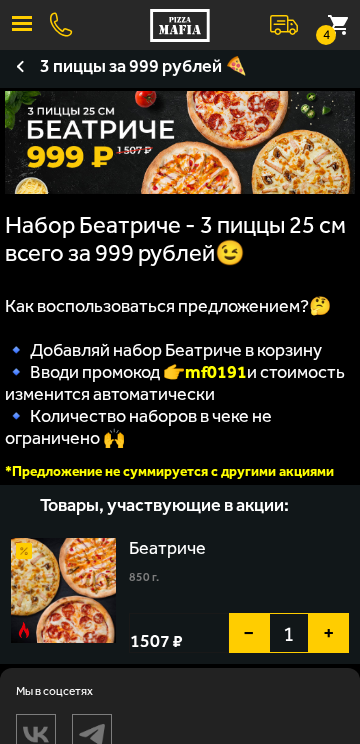 scroll, scrollTop: 0, scrollLeft: 0, axis: both 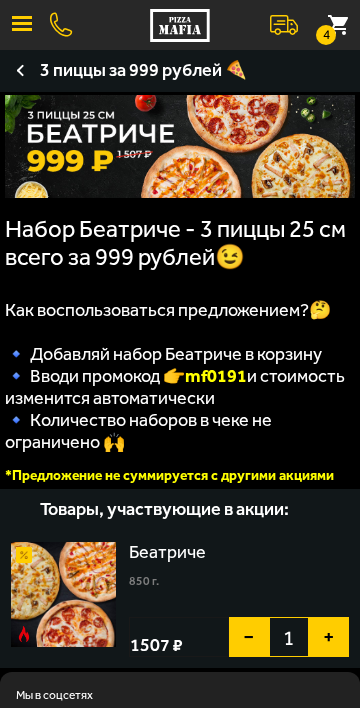 click at bounding box center (22, 17) 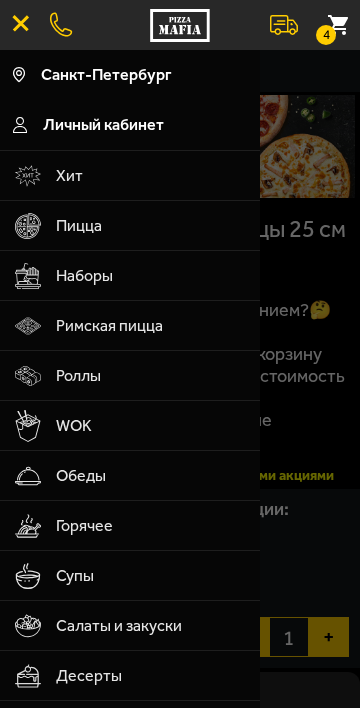 type 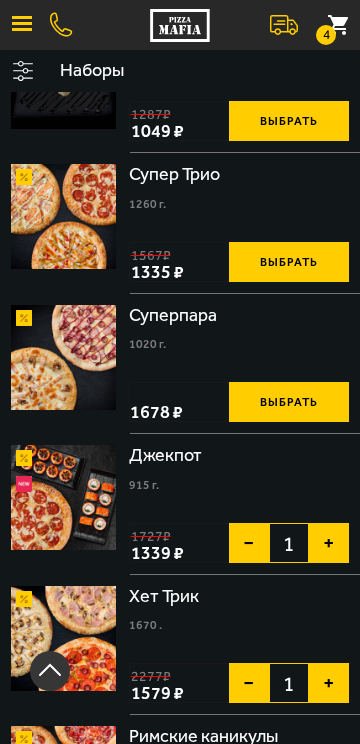 scroll, scrollTop: 1738, scrollLeft: 0, axis: vertical 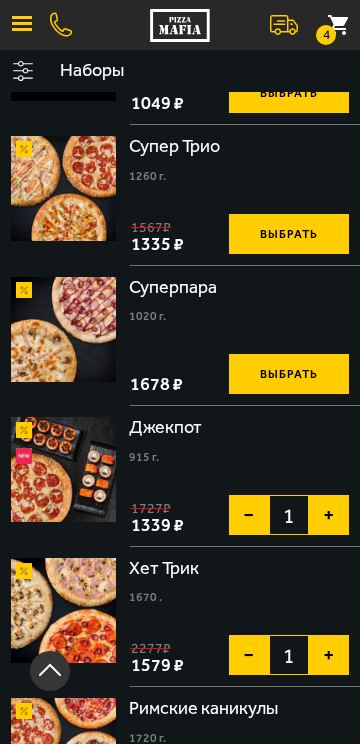 click on "Всё включено 1345   г . Запечённый ролл с тигровой креветкой и пармезаном, Эби Калифорния, Фермерская 25 см (толстое с сыром), Прошутто Фунги 25 см (толстое с сыром). Выбрать 2256  ₽ 1719   ₽" at bounding box center (180, 896) 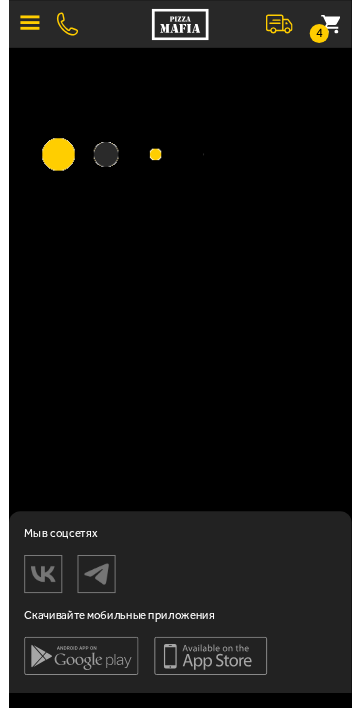 scroll, scrollTop: 0, scrollLeft: 0, axis: both 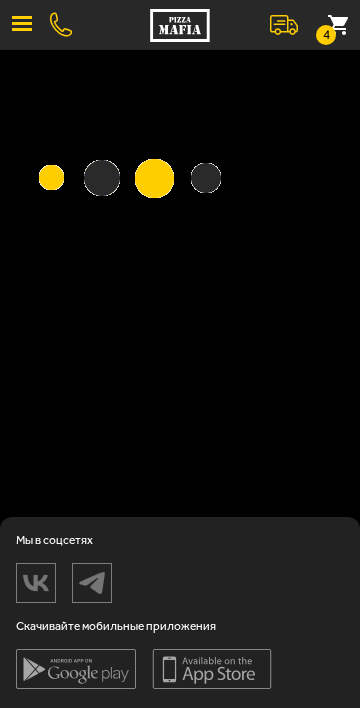 click at bounding box center [61, 25] 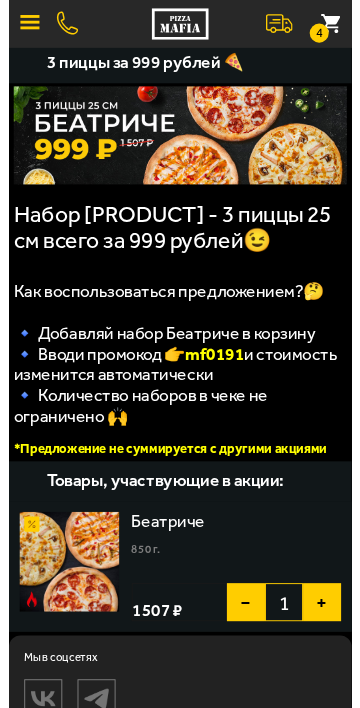 scroll, scrollTop: 0, scrollLeft: 0, axis: both 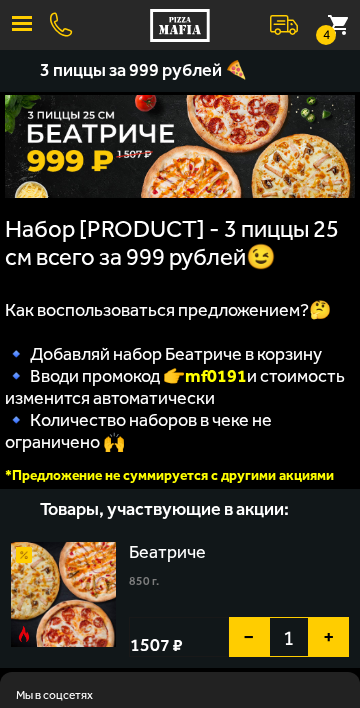 click at bounding box center [22, 25] 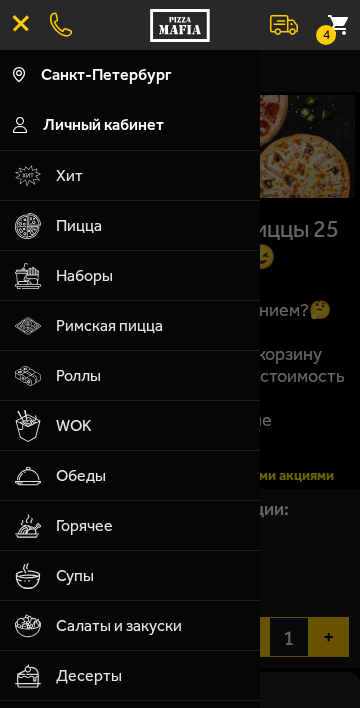 type 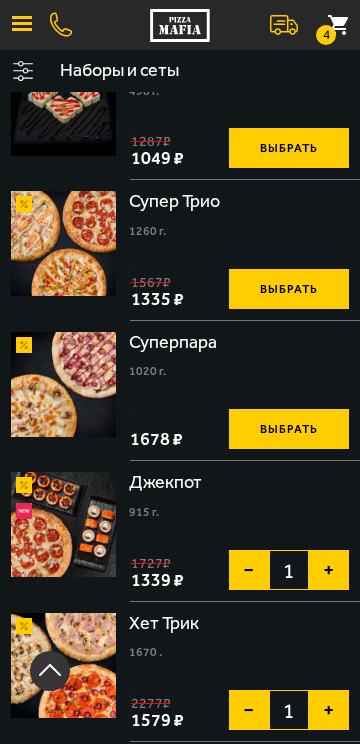 scroll, scrollTop: 1684, scrollLeft: 0, axis: vertical 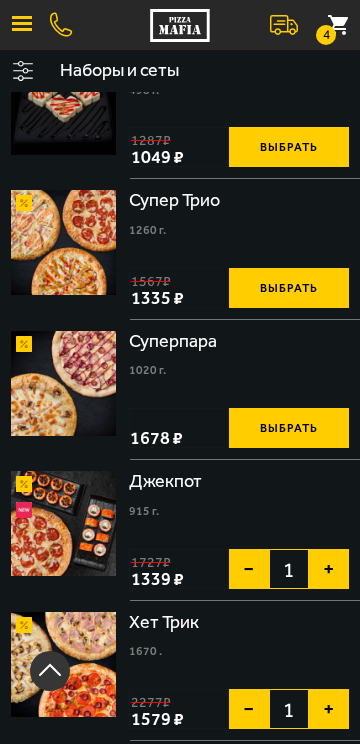 click at bounding box center [63, 523] 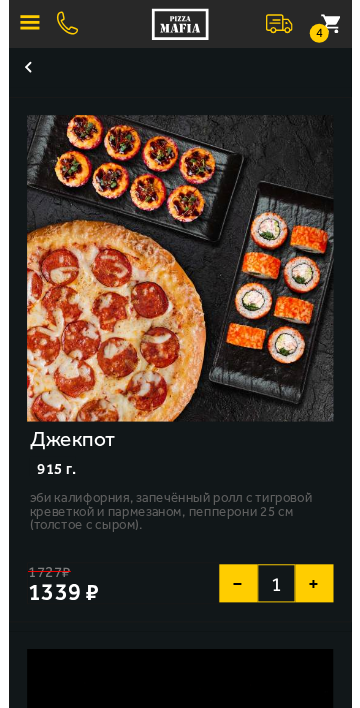scroll, scrollTop: 0, scrollLeft: 0, axis: both 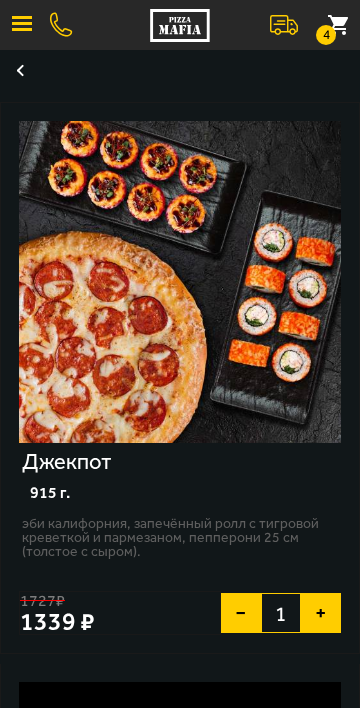 click at bounding box center [180, 282] 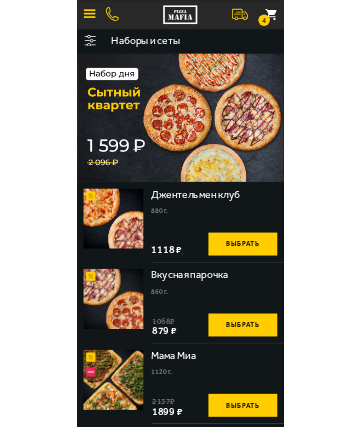 scroll, scrollTop: 0, scrollLeft: 0, axis: both 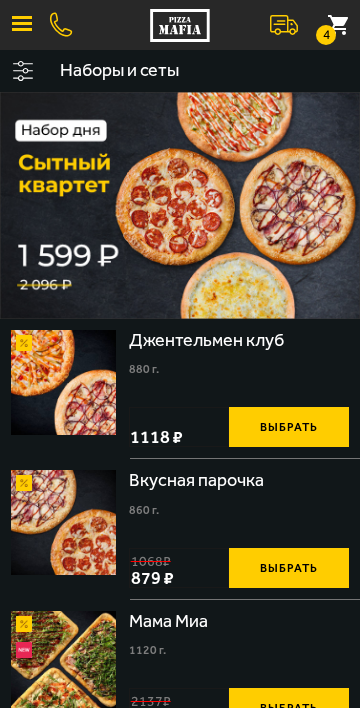 click on "4" at bounding box center [338, 25] 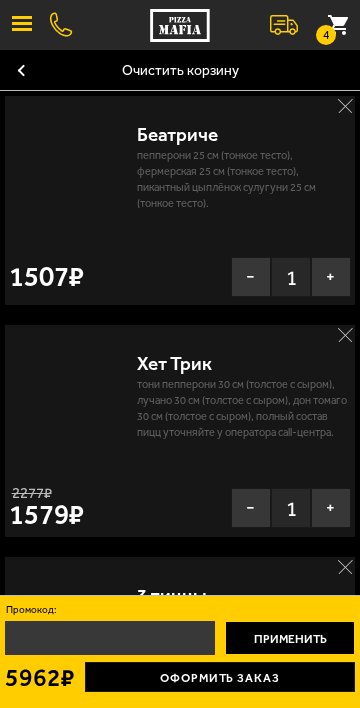 type 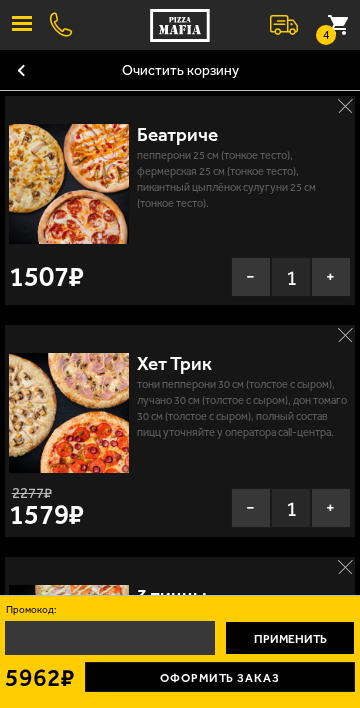 click on "Хет Трик Тони Пепперони 30 см (толстое с сыром), Лучано 30 см (толстое с сыром), Дон Томаго 30 см (толстое с сыром), Полный состав пицц уточняйте у оператора call-центра. − 1 + 2277  ₽ 1579  ₽" at bounding box center (180, 431) 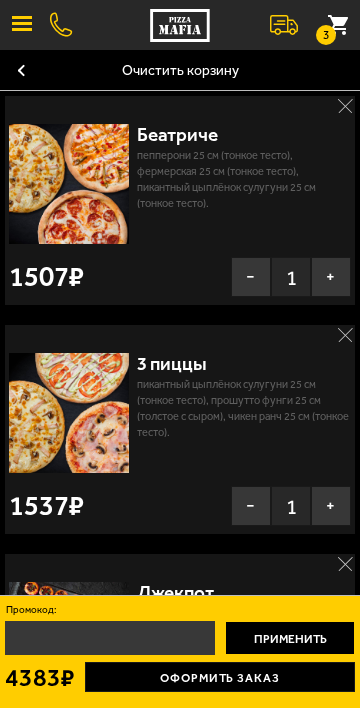click 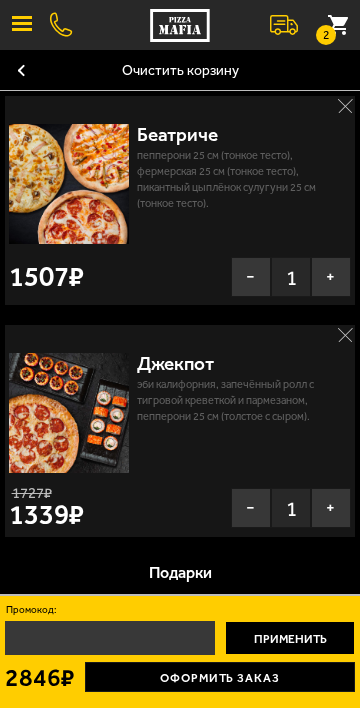 click 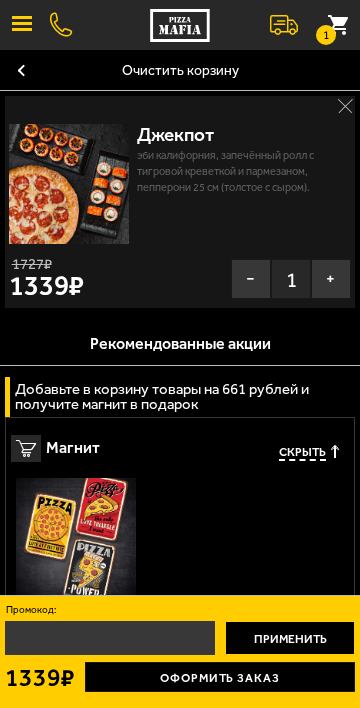 click on "Оформить заказ" at bounding box center (220, 677) 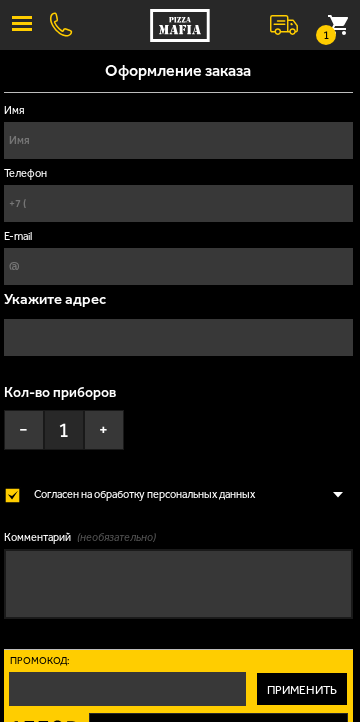 click on "Имя" at bounding box center [178, 140] 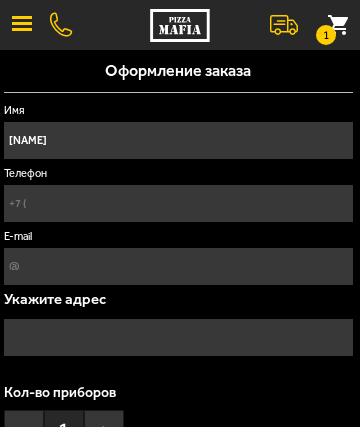 type on "Владимир" 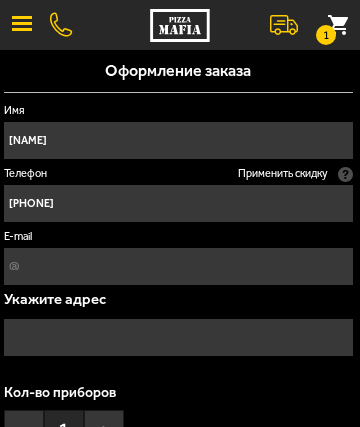 click on "E-mail" at bounding box center (178, 266) 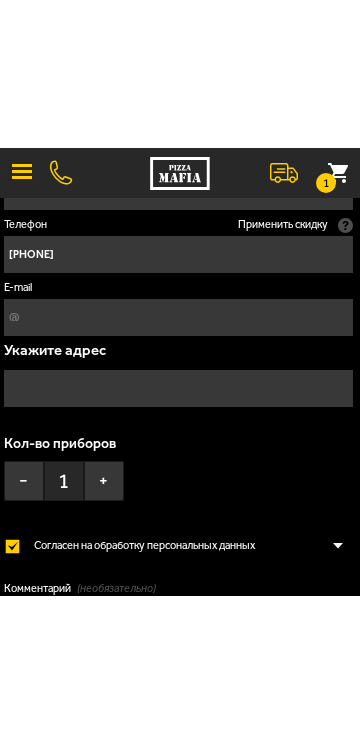 scroll, scrollTop: 95, scrollLeft: 0, axis: vertical 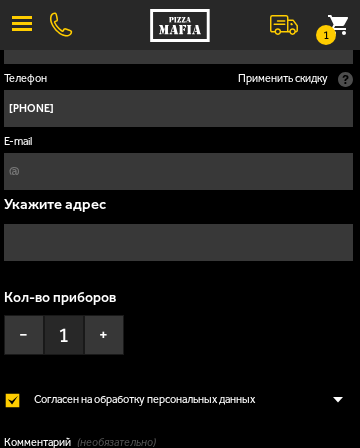 click at bounding box center (178, 242) 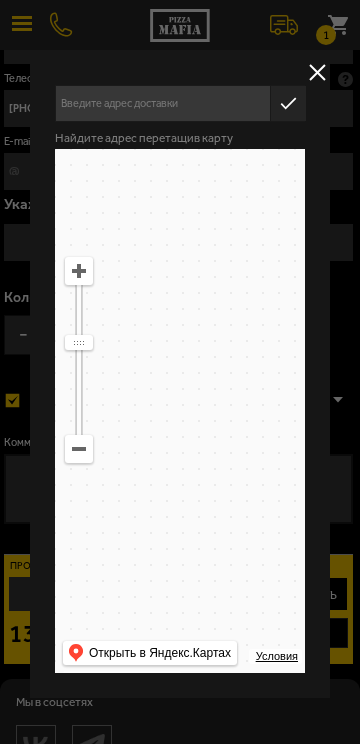 type on "Миллионная улица, 38" 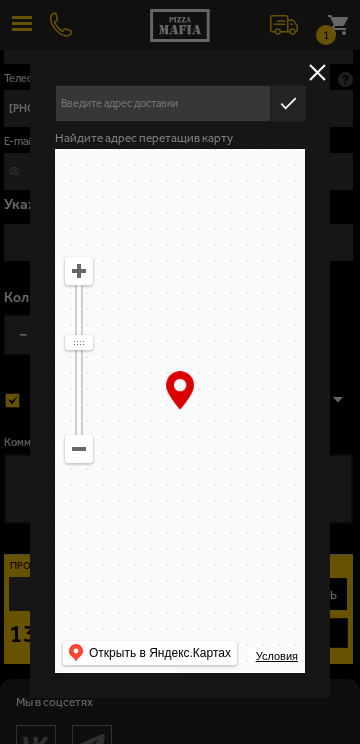 type on "Миллионная улица, 38" 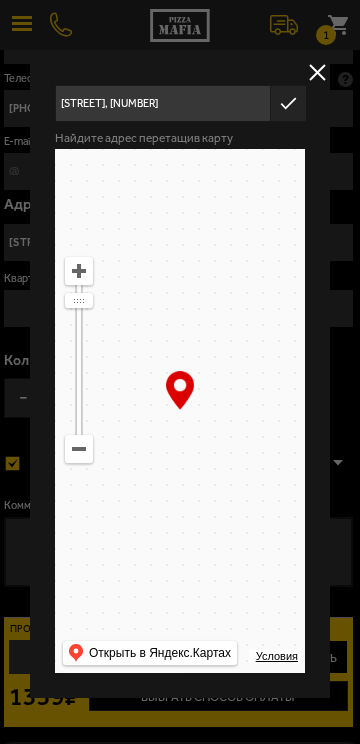 type on "Дворцовая набережная, 18" 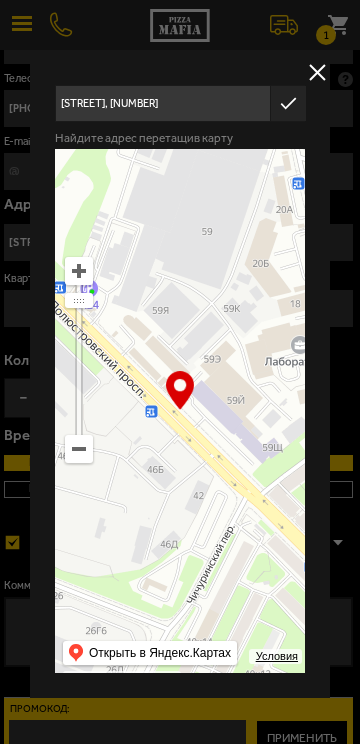 click at bounding box center (180, 372) 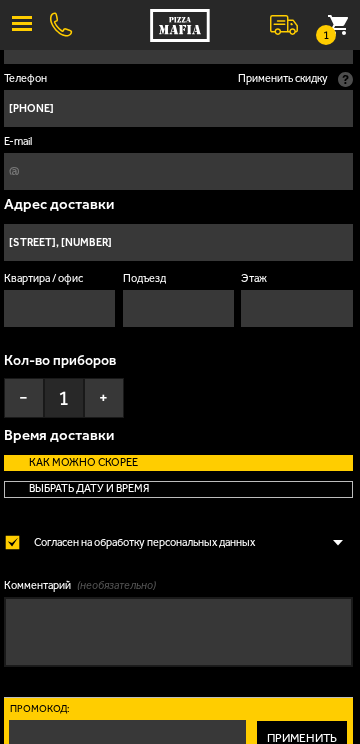 click on "Комментарий   (необязательно)" at bounding box center (178, 632) 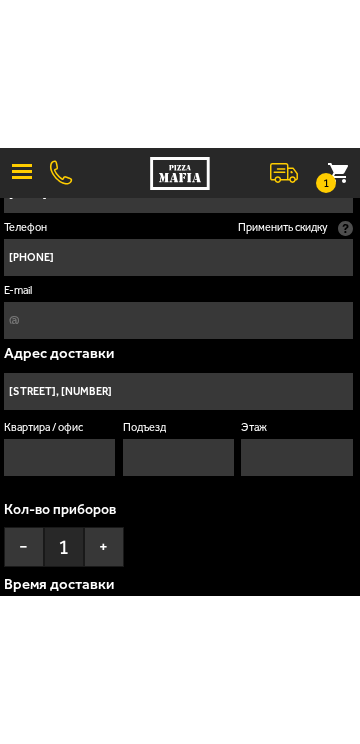 scroll, scrollTop: 95, scrollLeft: 0, axis: vertical 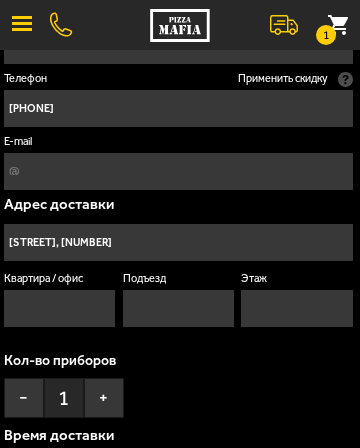 click on "Полюстровский проспект, 59к4" at bounding box center (178, 242) 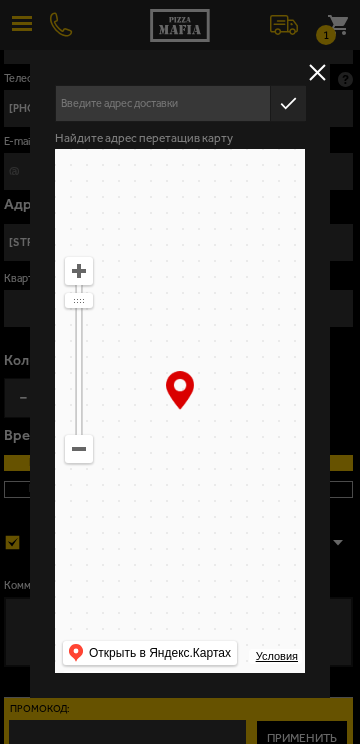 type on "Полюстровский проспект, 59к4" 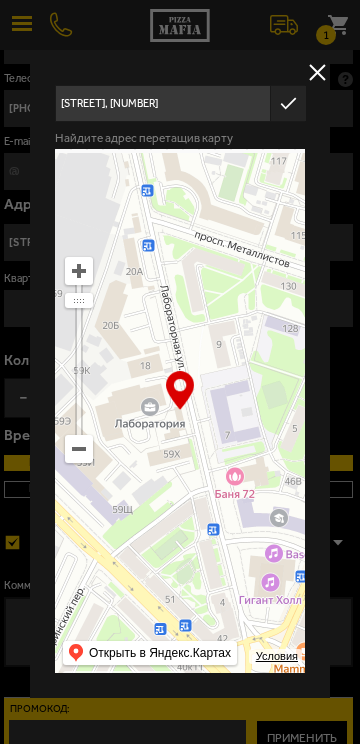 type on "Лабораторная улица, 12" 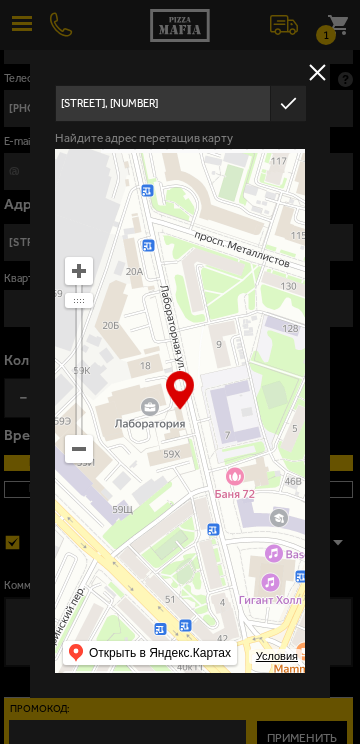 type on "Лабораторная улица, 12" 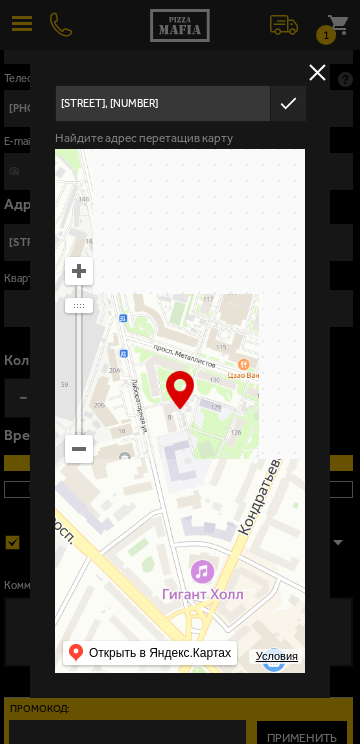 type on "Лабораторная улица, 9" 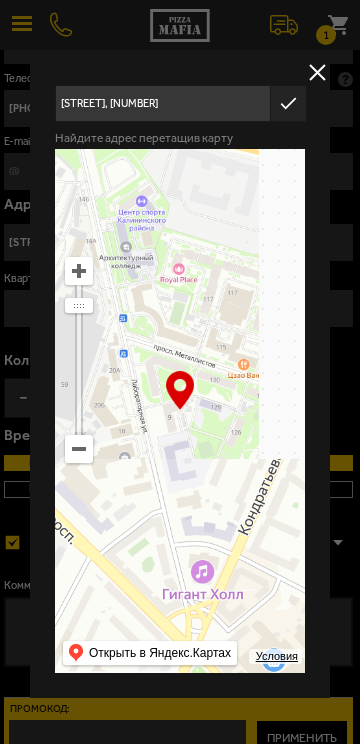 type on "Лабораторная улица, 9" 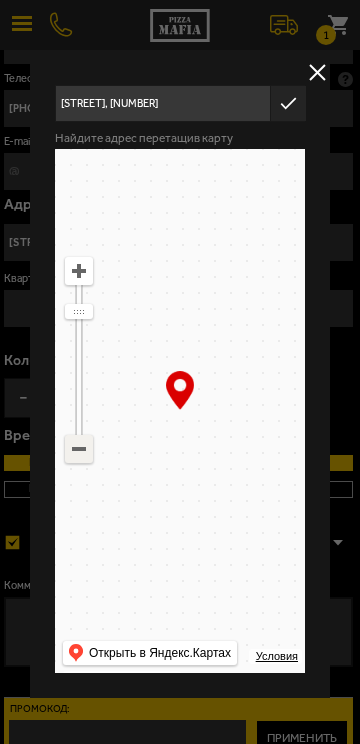 type on "проспект Металлистов, 117" 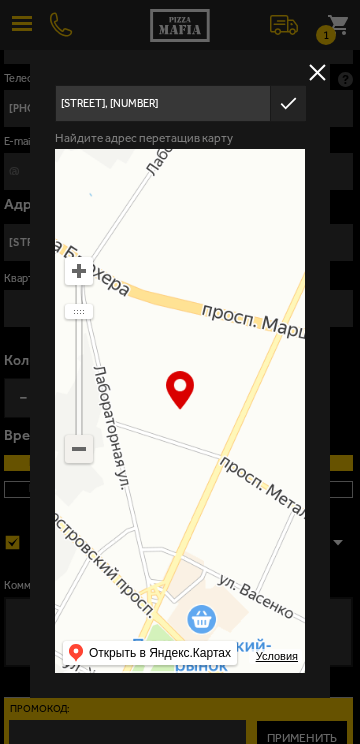 type on "проспект Металлистов, 117" 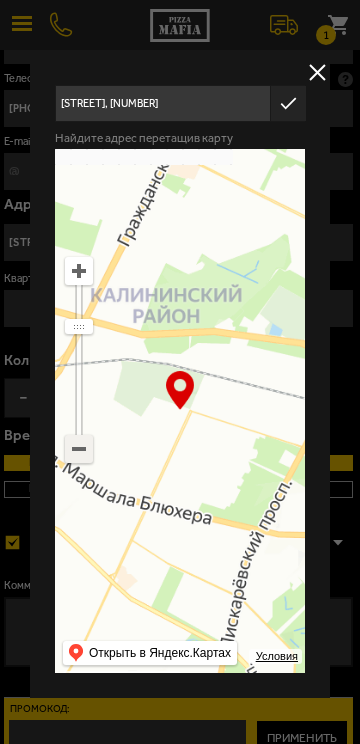 type on "Кондратьевский проспект, 72Е" 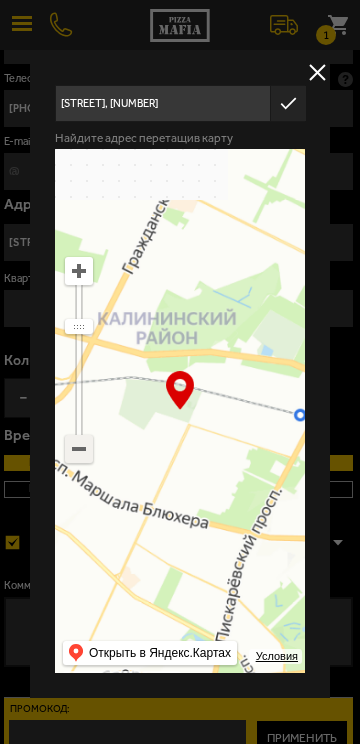 type on "Кондратьевский проспект, 72А" 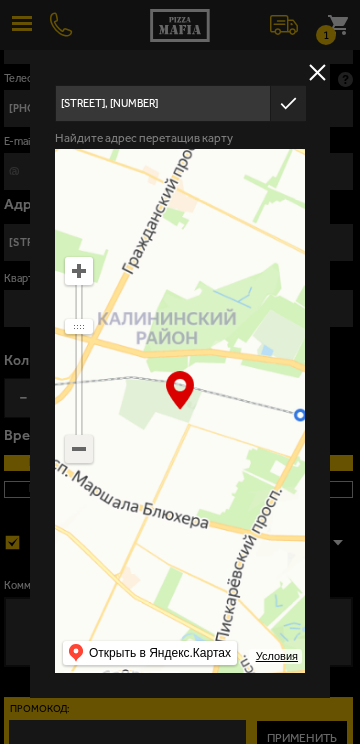 type on "Кондратьевский проспект, 72А" 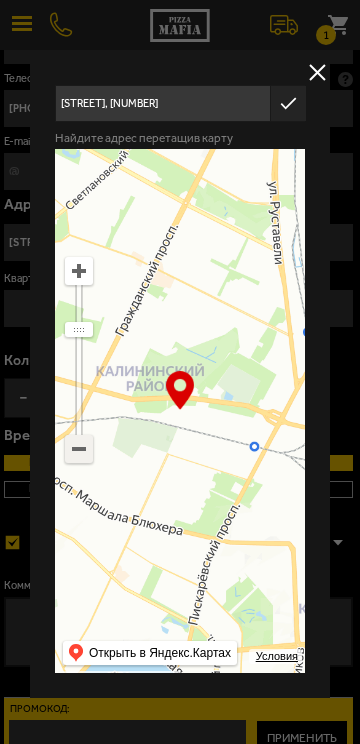 type on "проспект Непокорённых, 63к15" 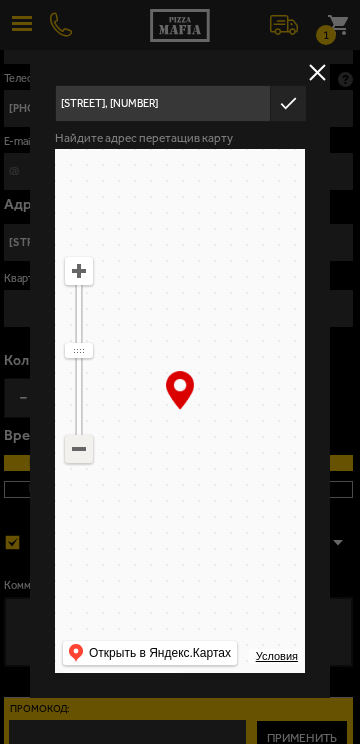 type on "Ленинградская область, Всеволожский район, Мурино, Охтинская аллея, 9" 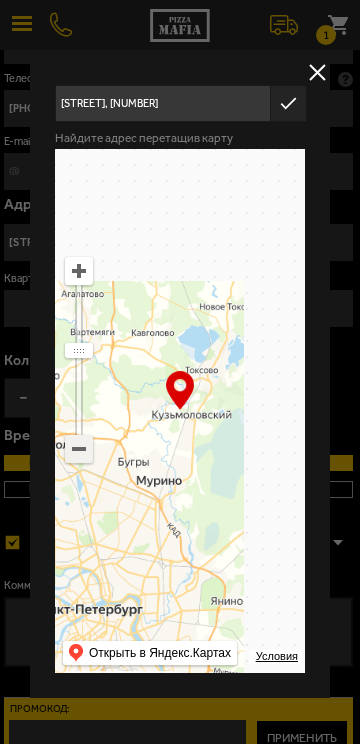 type on "Ленинградская область, Всеволожский район, Мурино, Охтинская аллея, 9" 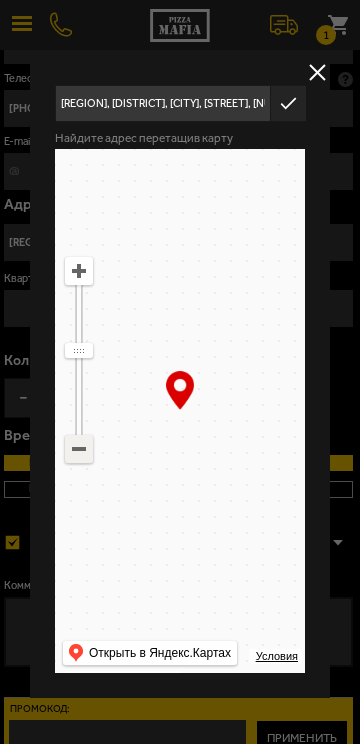 type on "Ленинградская область, Всеволожский район, Мурино, Весёлая улица, 7" 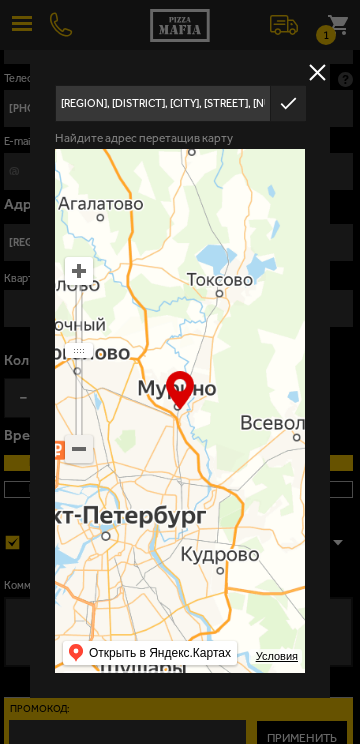 type on "Ленинградская область, Всеволожский район, Мурино, Весёлая улица, 7" 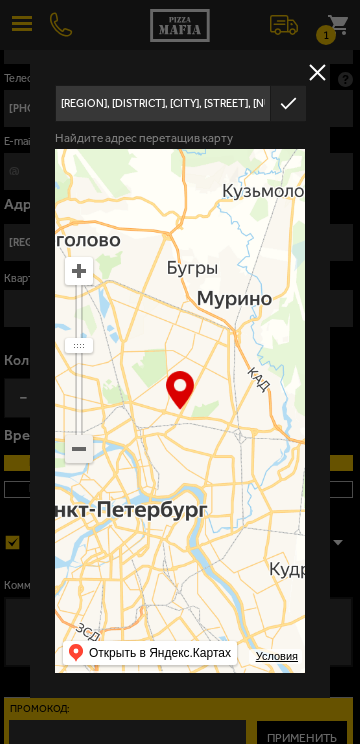 type on "Гражданский проспект, 6" 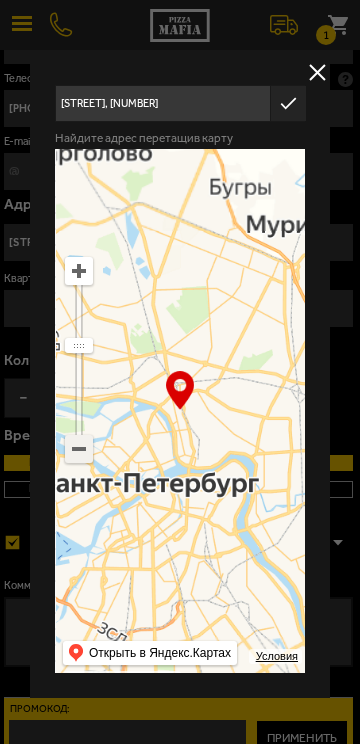 type on "Политехническая улица, 13-15Л" 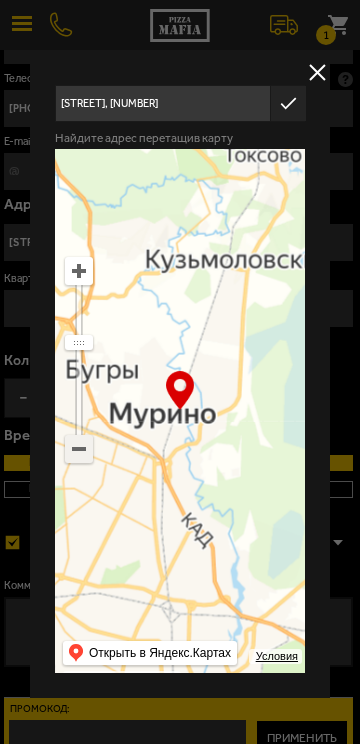 type on "Ленинградская область, Всеволожский район, Мурино, улица Шоссе в Лаврики, 95" 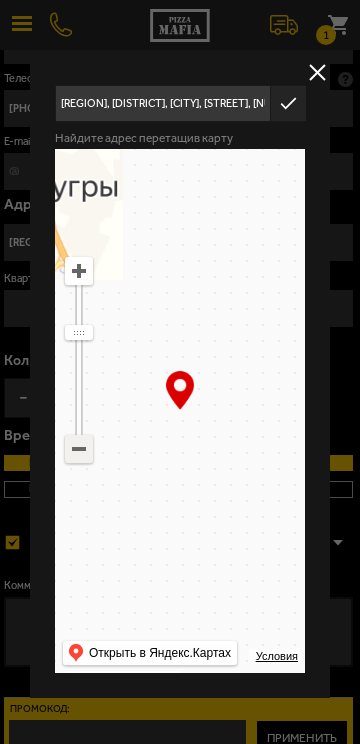 type on "проспект Просвещения, 99" 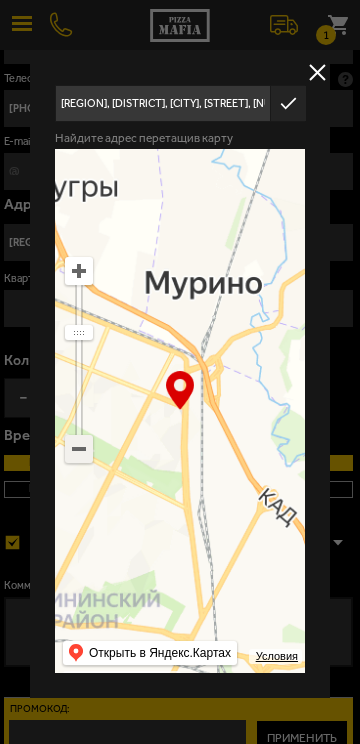 type on "проспект Просвещения, 99" 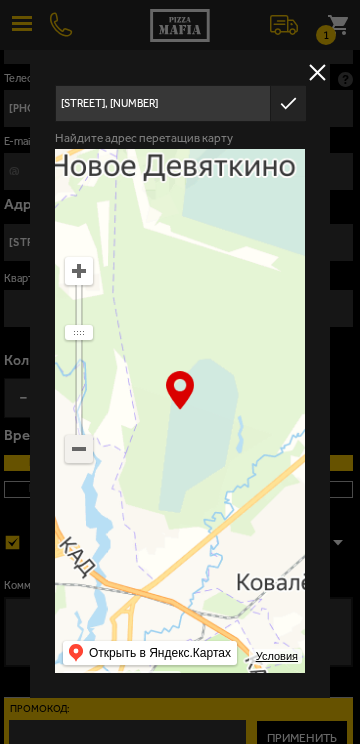 click at bounding box center (317, 72) 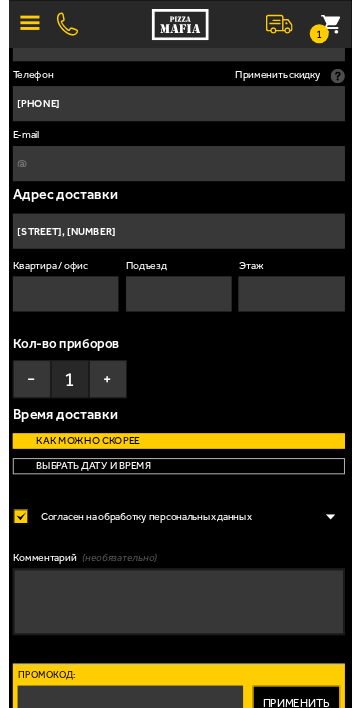 scroll, scrollTop: 124, scrollLeft: 0, axis: vertical 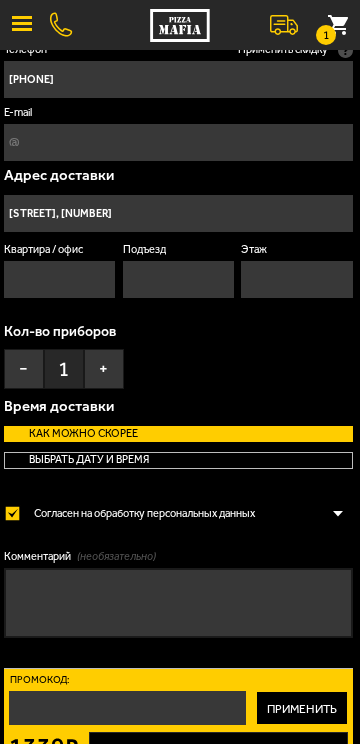 click on "проспект Просвещения, 99" at bounding box center (178, 213) 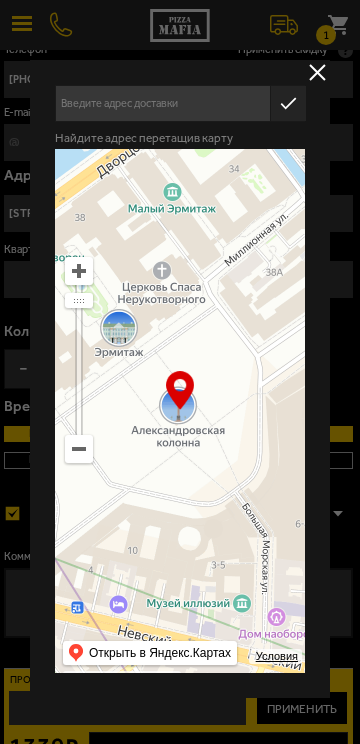 type on "проспект Просвещения, 99" 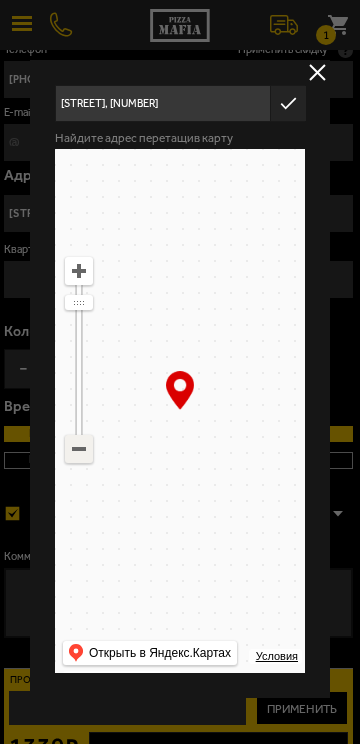 type on "улица Руставели, 58к1" 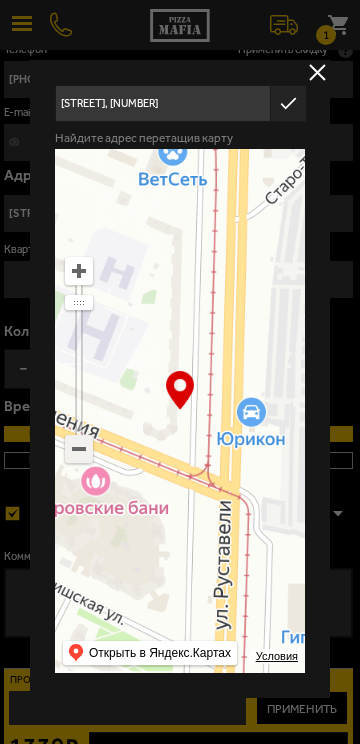 type on "улица Руставели, 58к1" 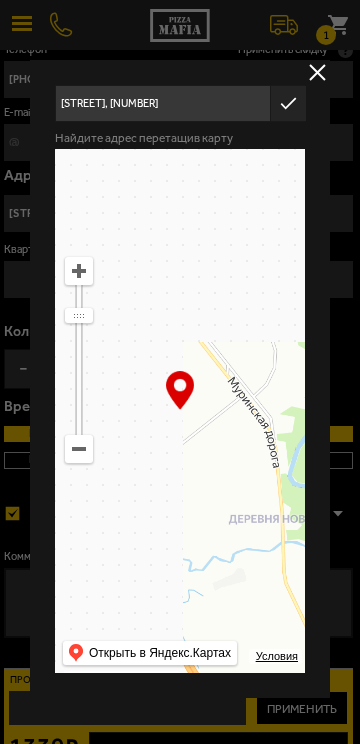 type on "улица Корнея Чуковского, 8к2" 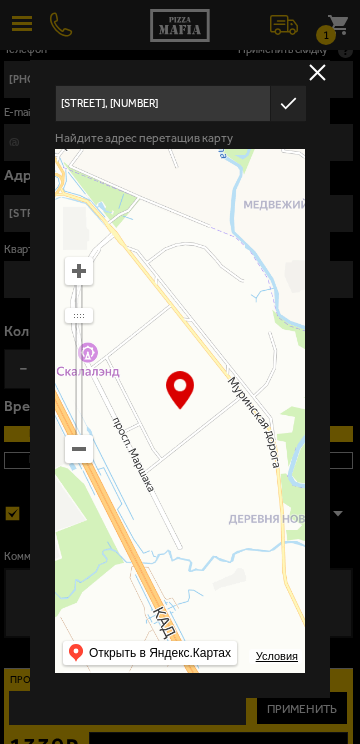 type on "улица Корнея Чуковского, 8к2" 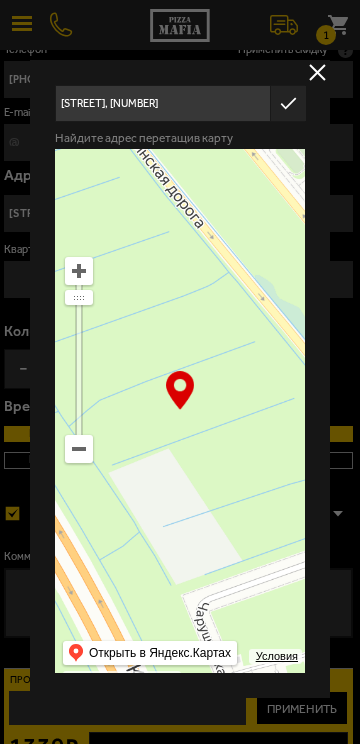 click 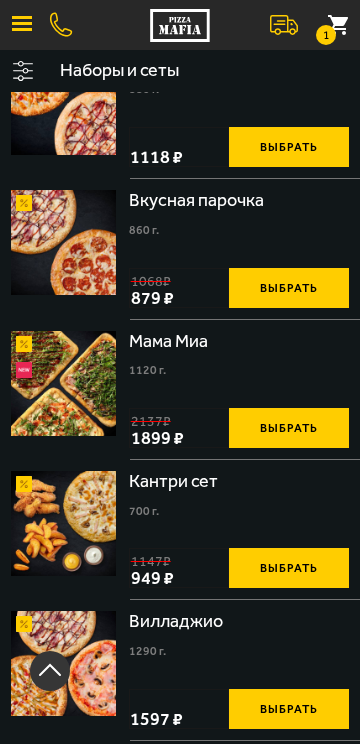 scroll, scrollTop: 296, scrollLeft: 0, axis: vertical 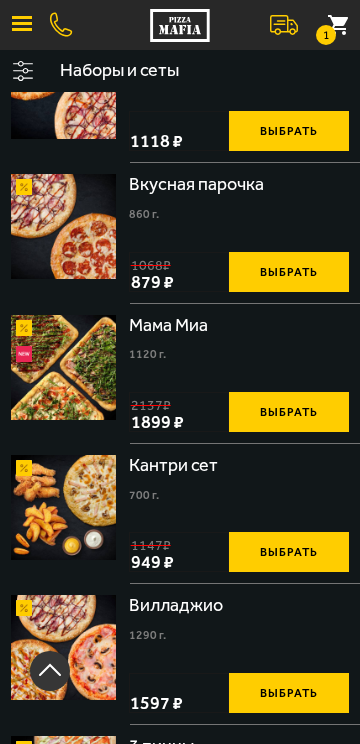 click 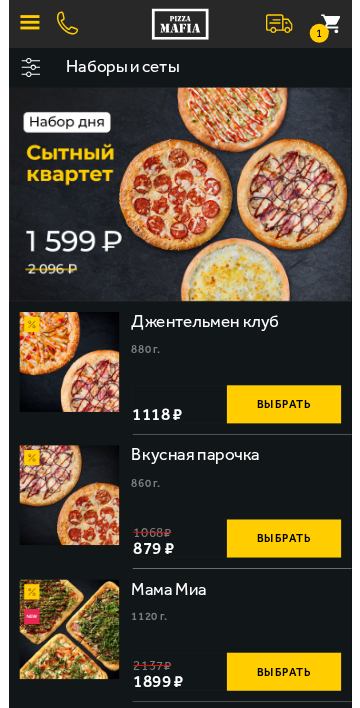 scroll, scrollTop: 0, scrollLeft: 0, axis: both 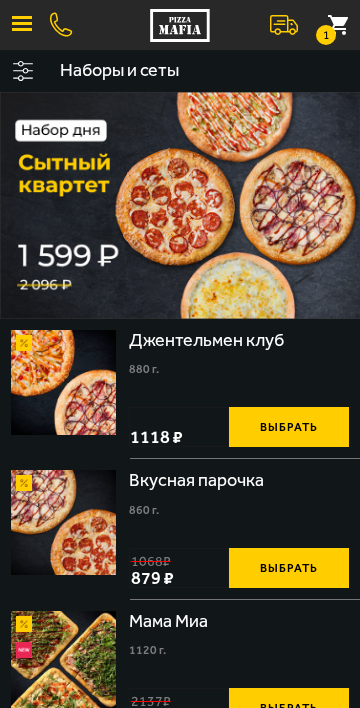 click on "1" at bounding box center [338, 25] 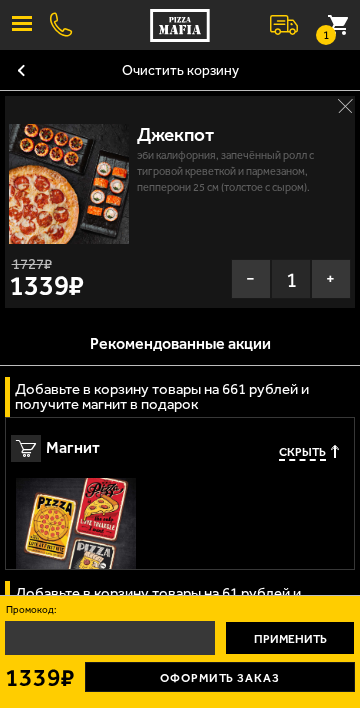click at bounding box center (61, 25) 